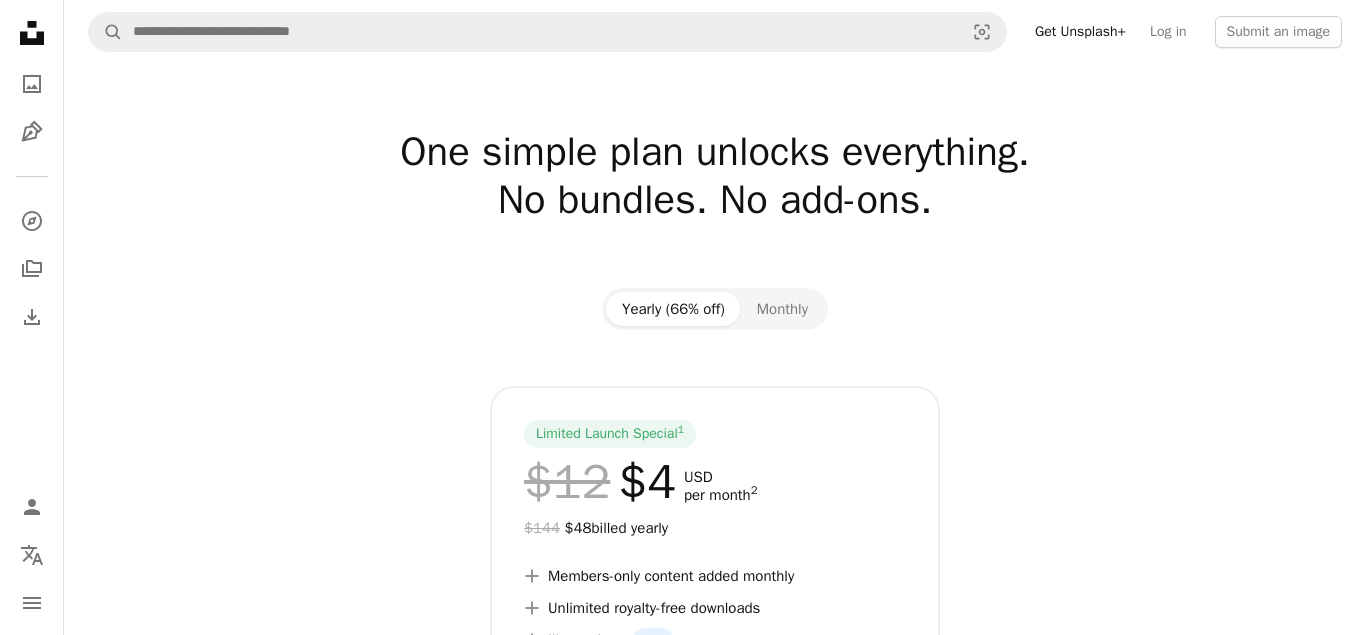 scroll, scrollTop: 0, scrollLeft: 0, axis: both 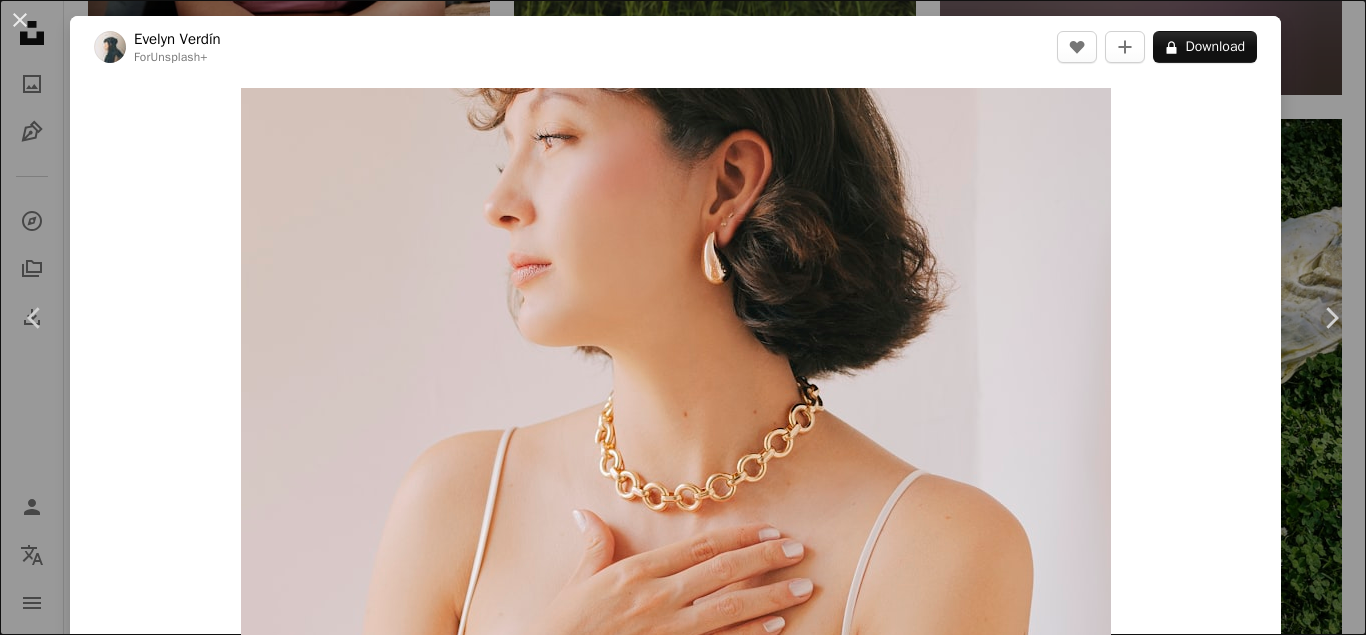 type 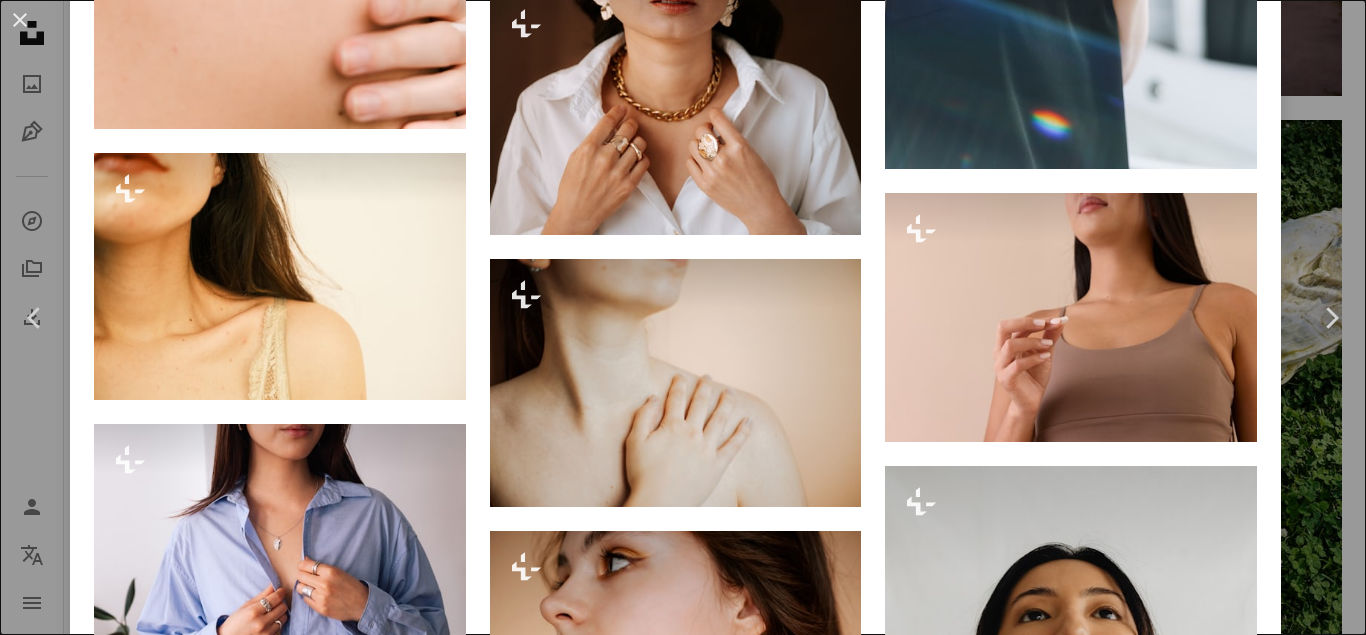 scroll, scrollTop: 5040, scrollLeft: 0, axis: vertical 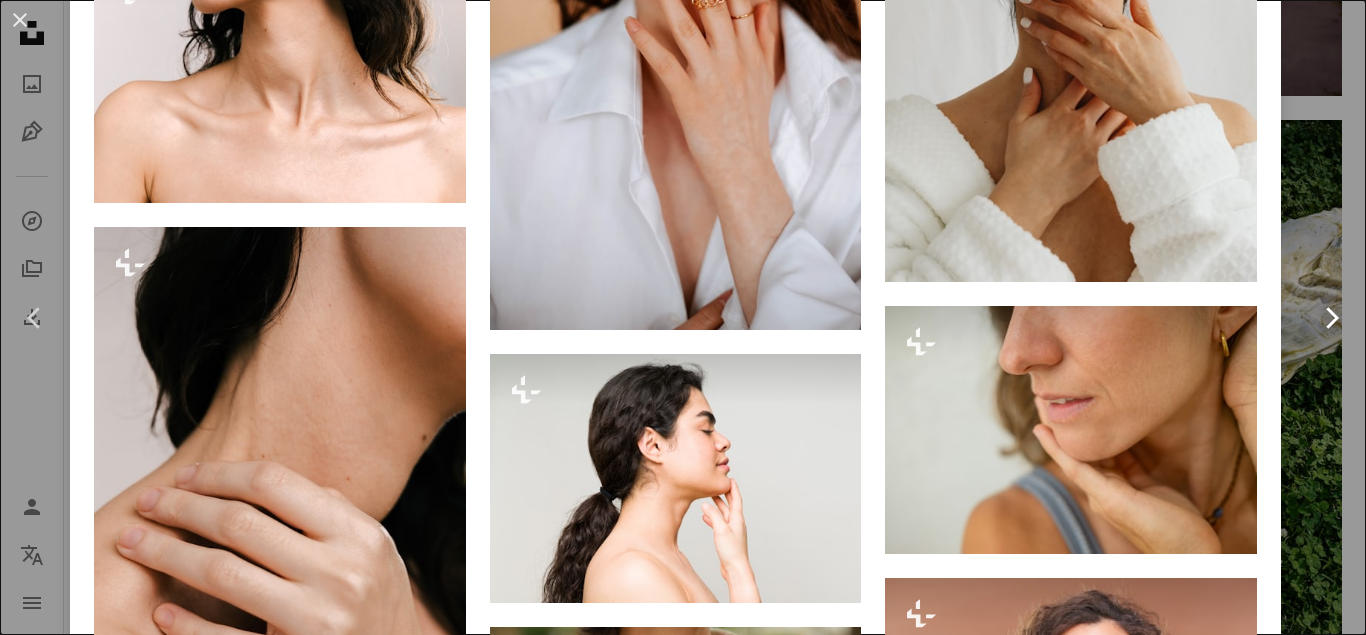 click 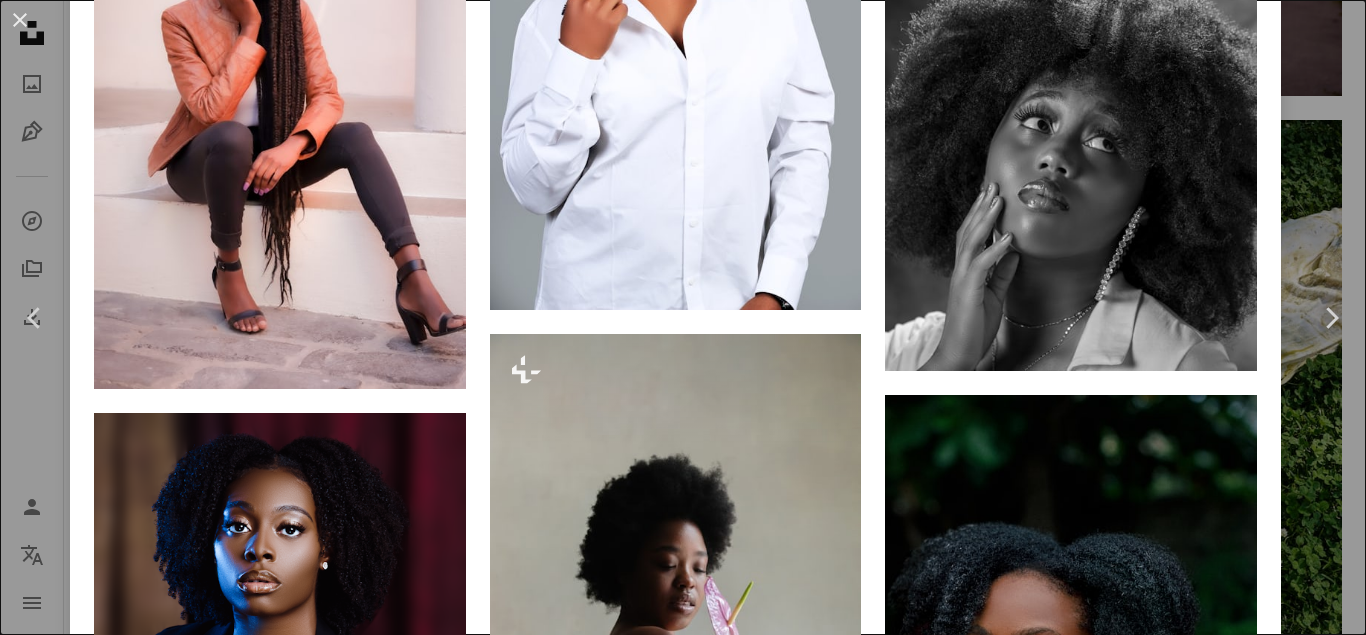 scroll, scrollTop: 0, scrollLeft: 0, axis: both 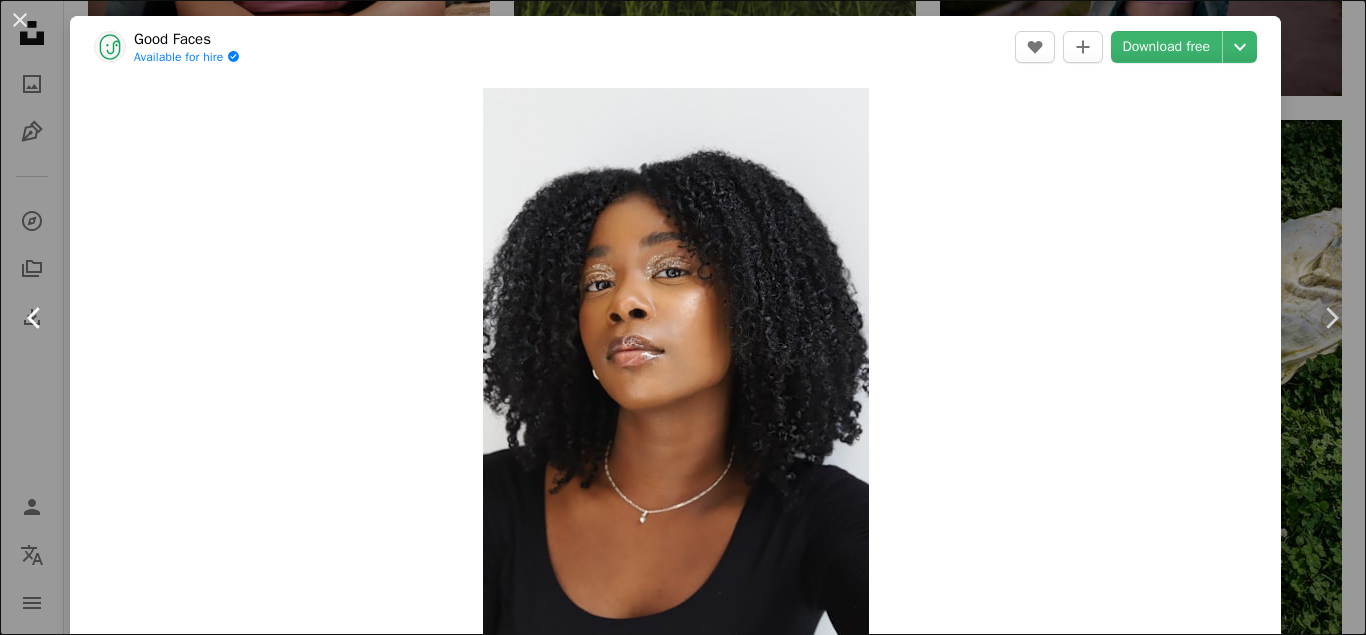 click on "Chevron left" 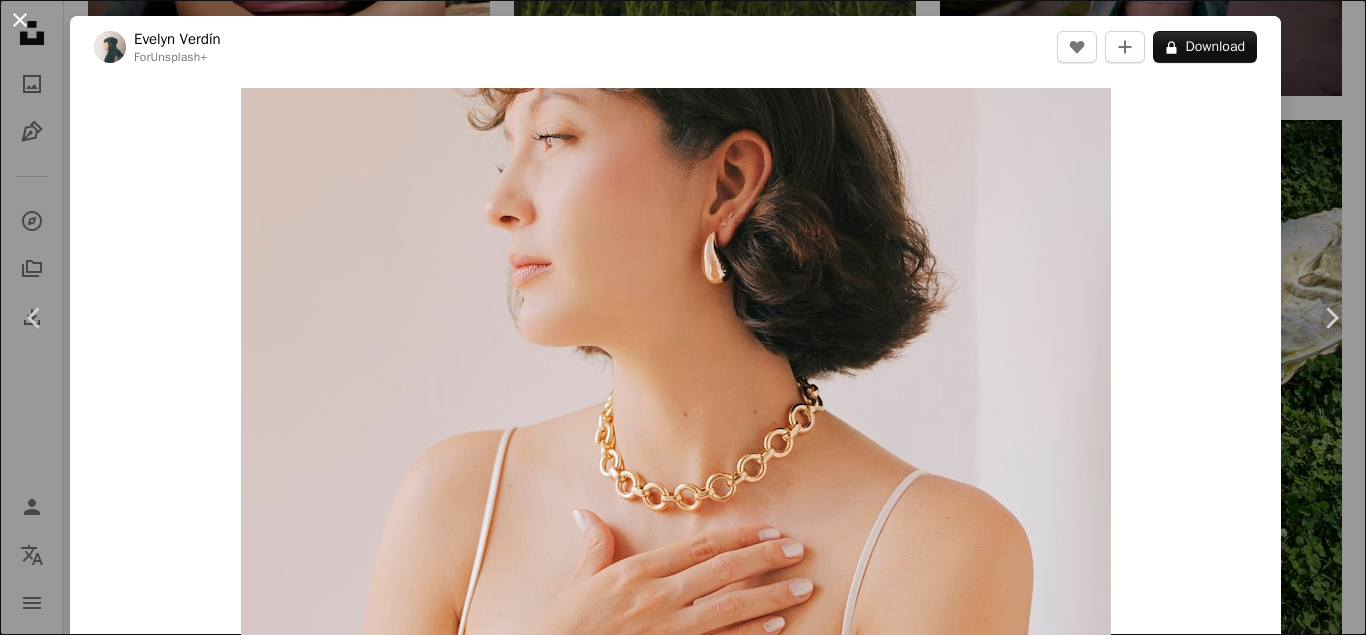 click on "An X shape" at bounding box center (20, 20) 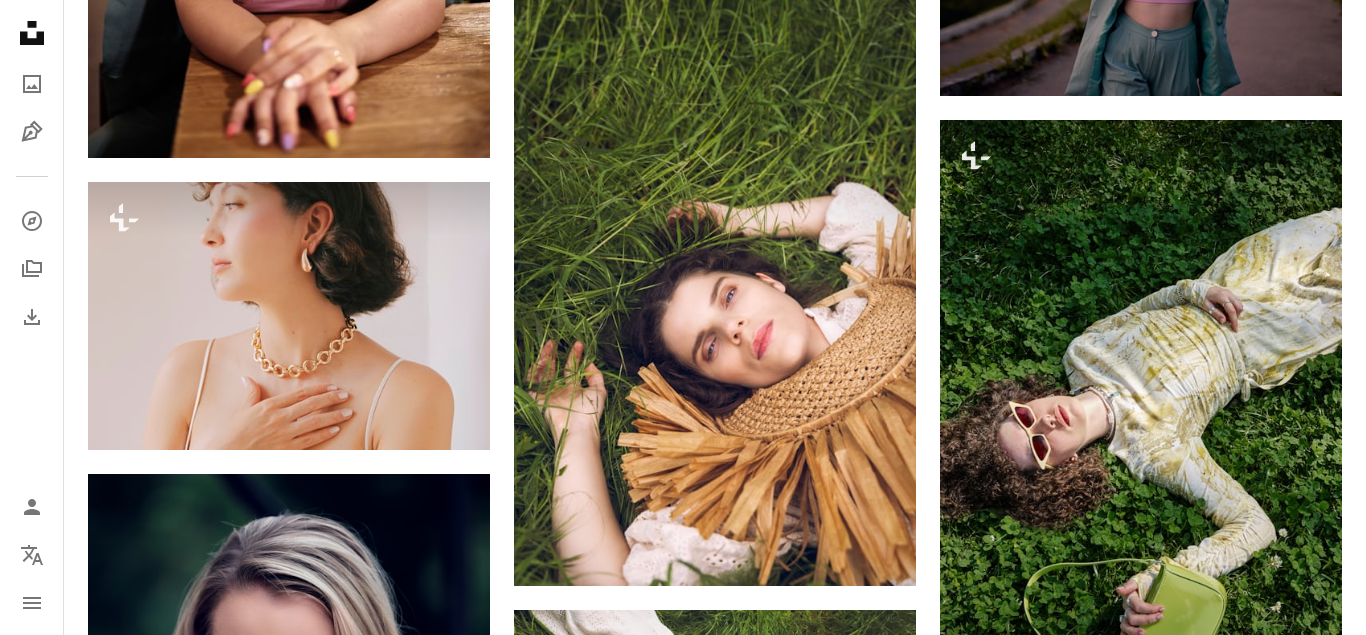 scroll, scrollTop: 19196, scrollLeft: 0, axis: vertical 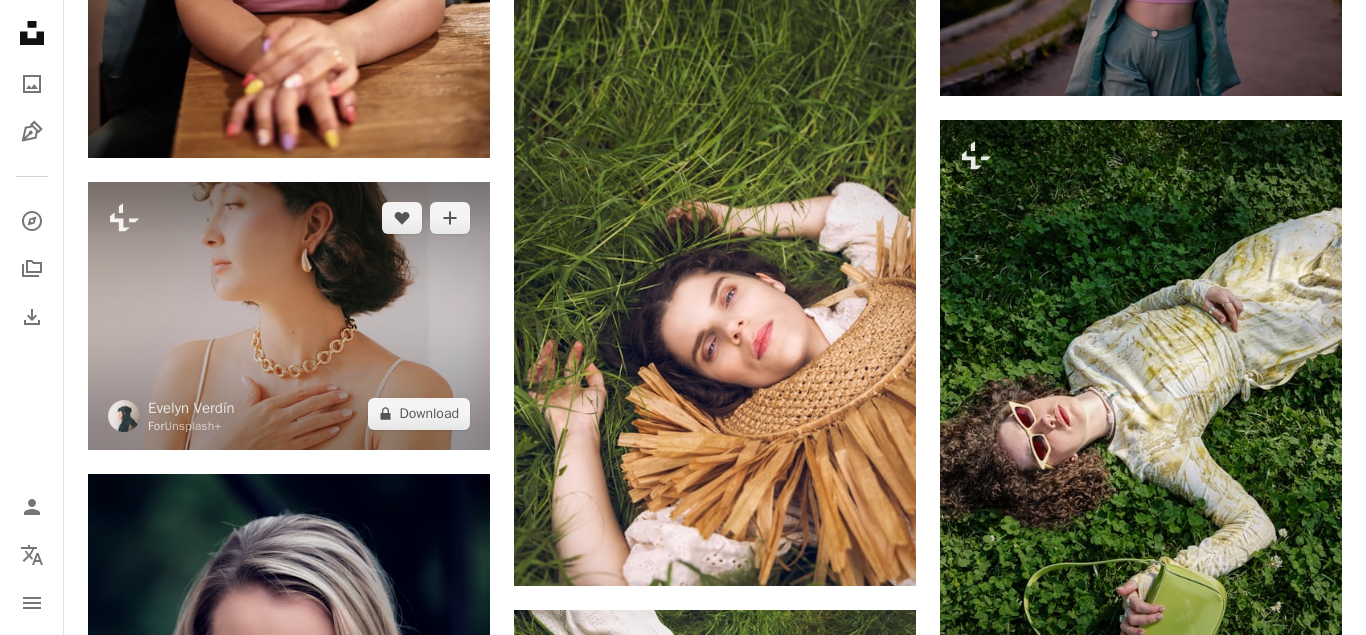 click at bounding box center [289, 316] 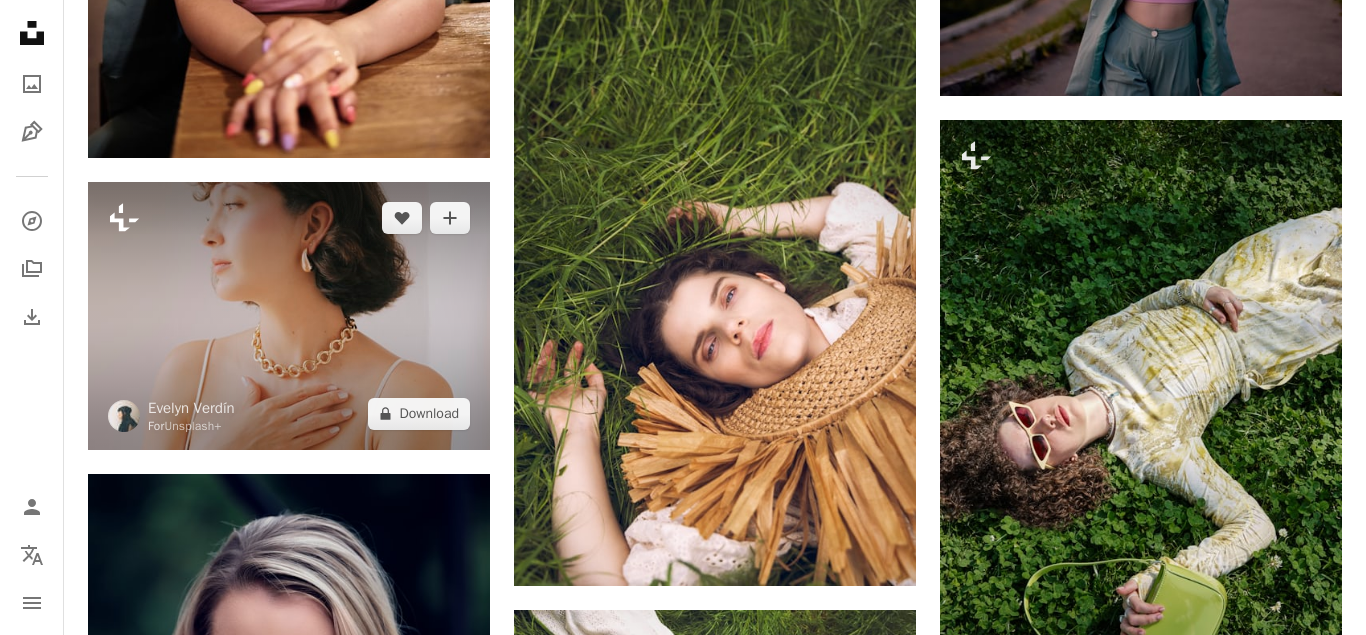 click 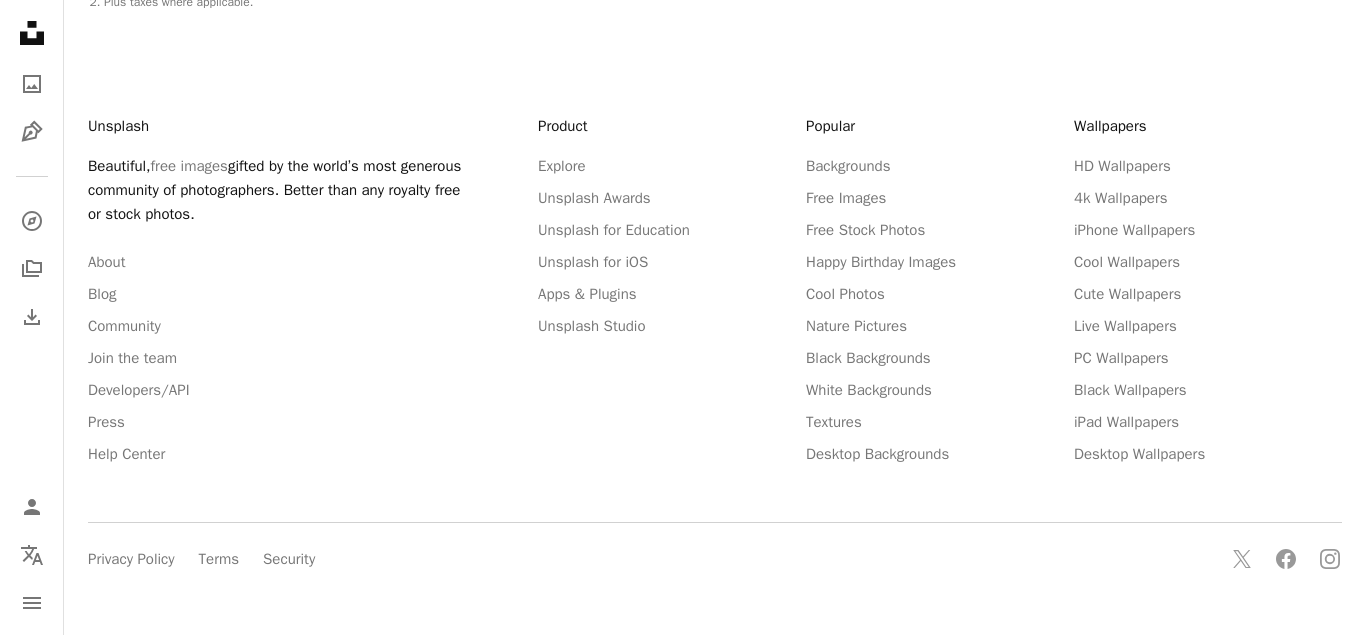 scroll, scrollTop: 0, scrollLeft: 0, axis: both 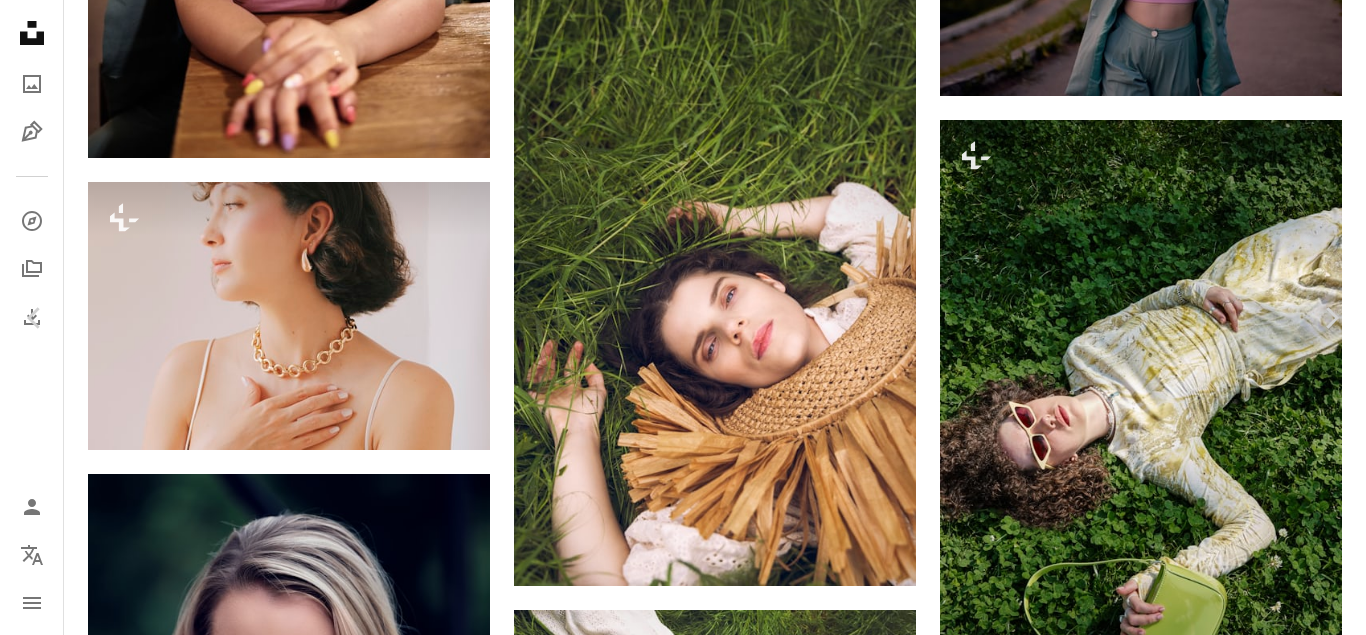 type 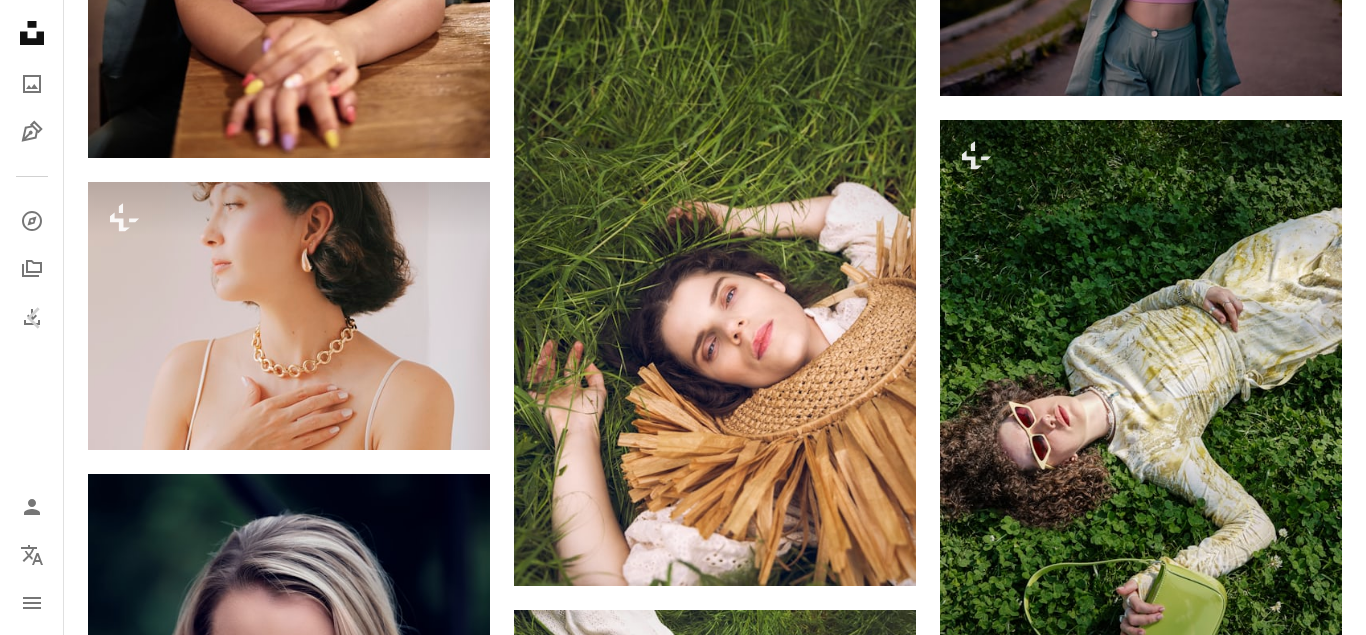 scroll, scrollTop: 1500, scrollLeft: 0, axis: vertical 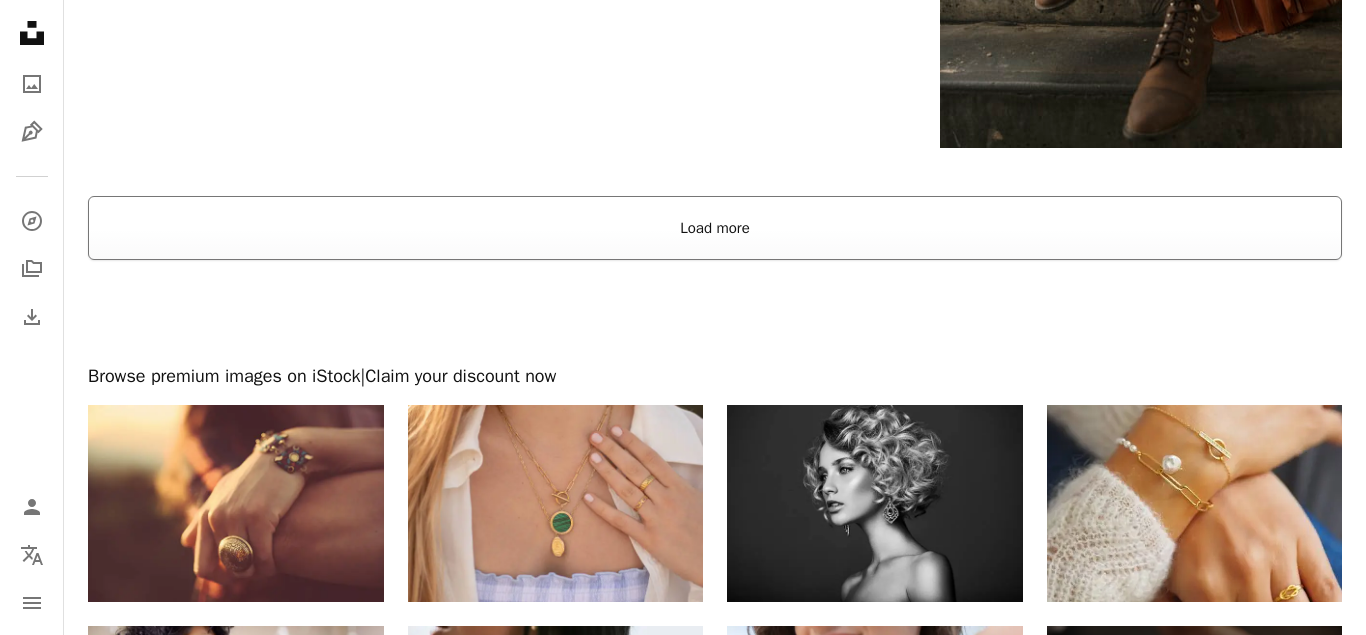 click on "Load more" at bounding box center (715, 228) 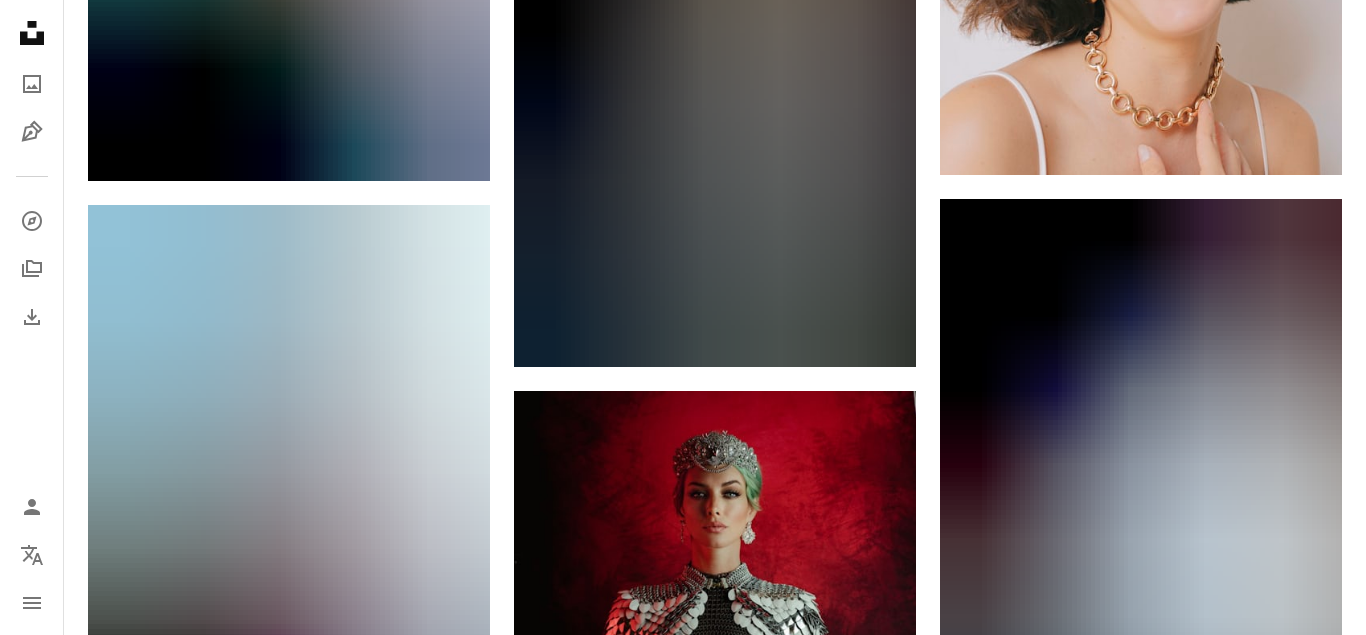 scroll, scrollTop: 25306, scrollLeft: 0, axis: vertical 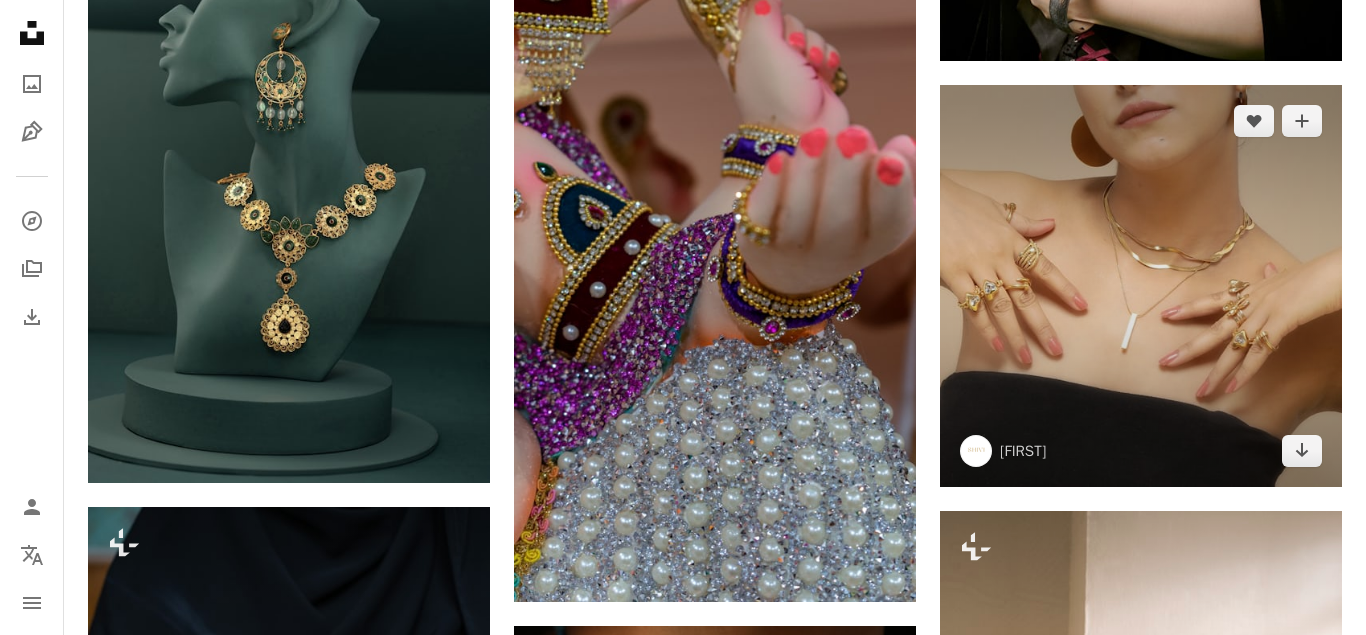 click at bounding box center (1141, 286) 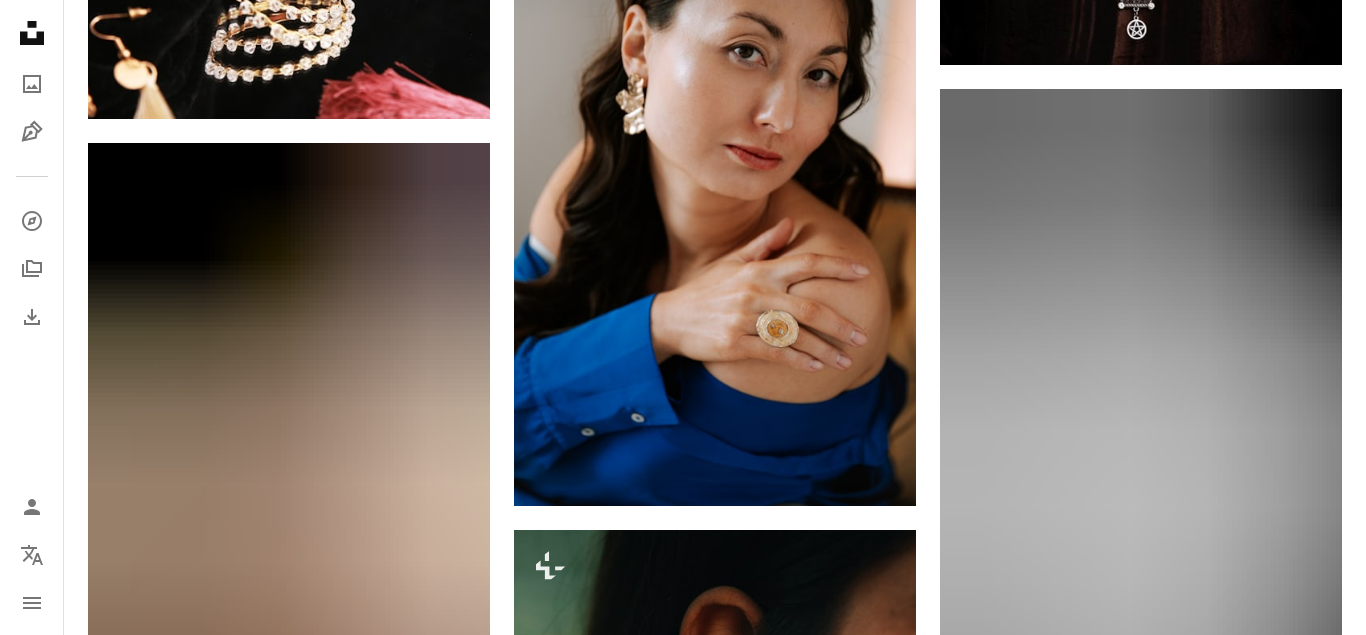 scroll, scrollTop: 35100, scrollLeft: 0, axis: vertical 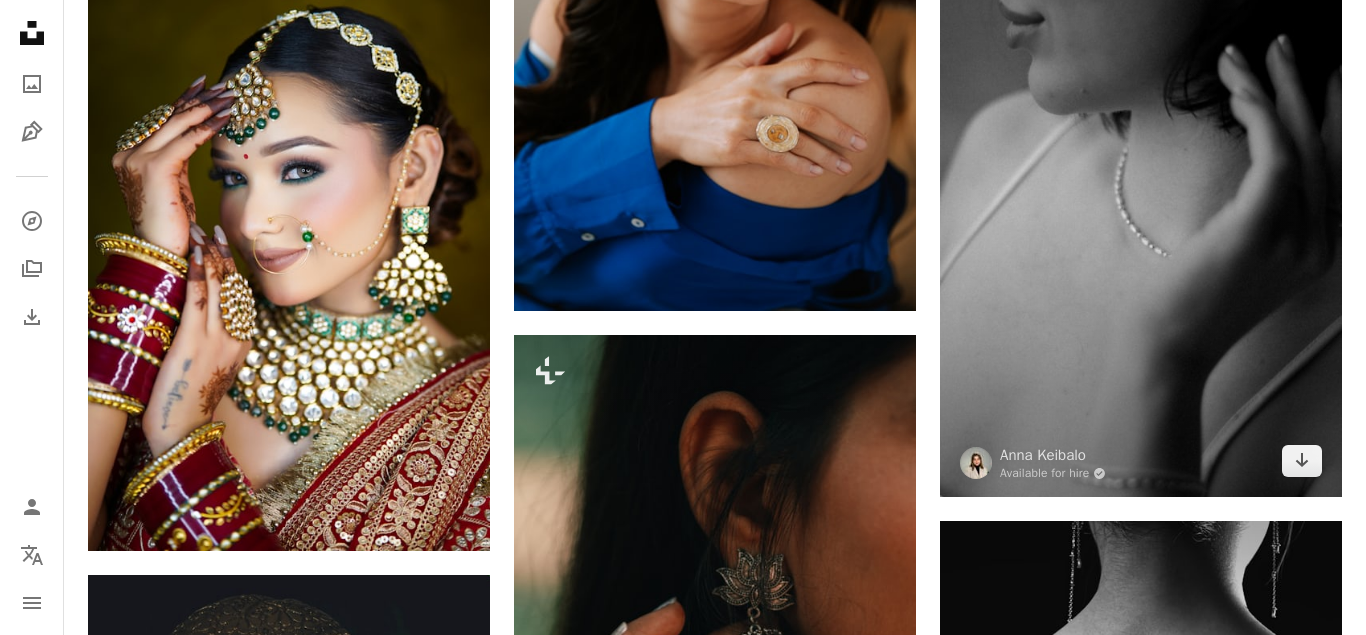 click at bounding box center [1141, 195] 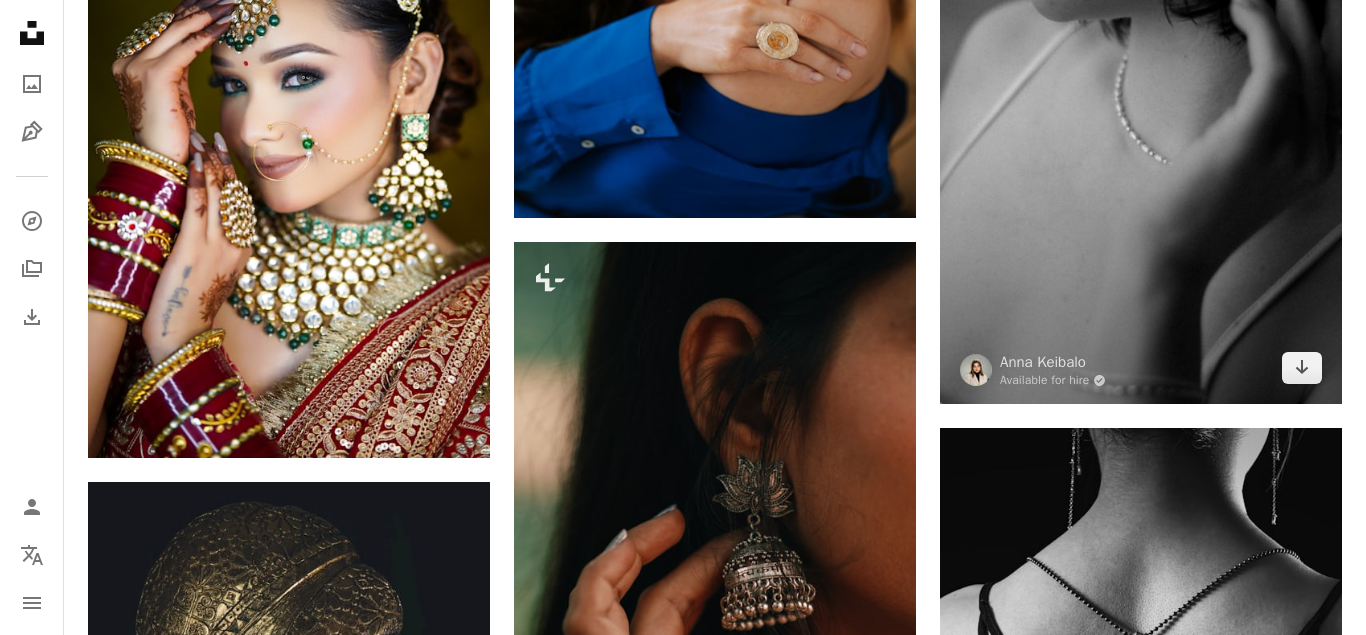scroll, scrollTop: 35202, scrollLeft: 0, axis: vertical 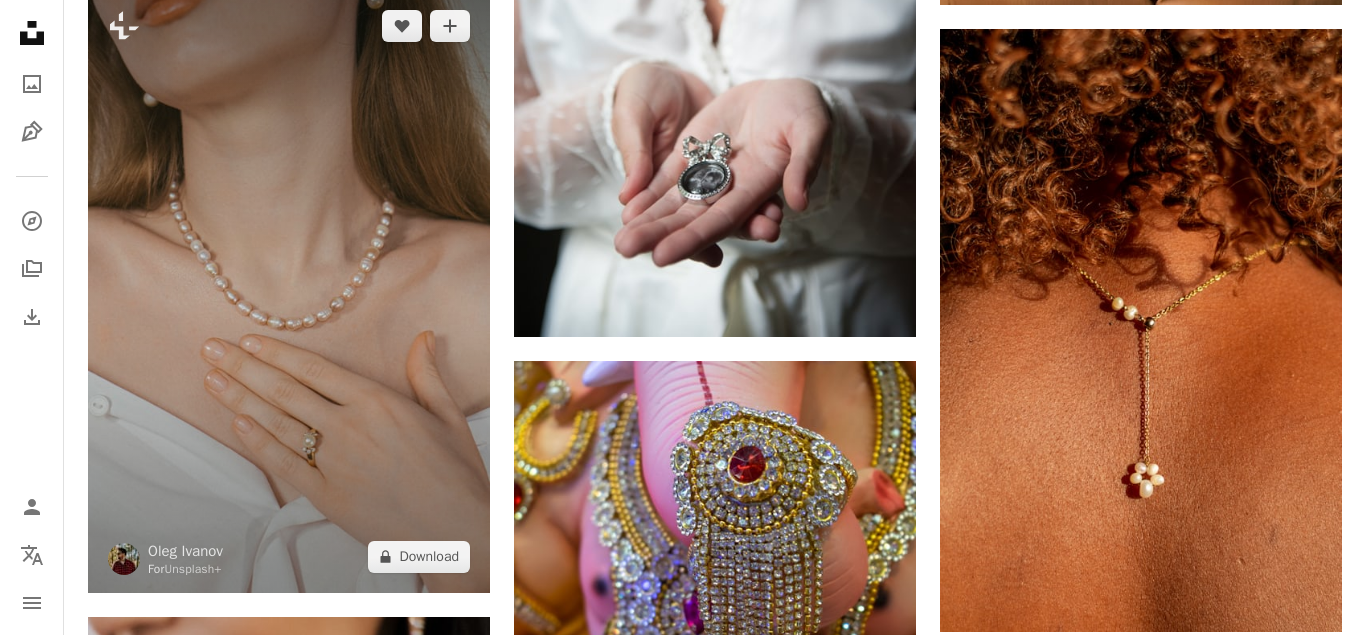 click at bounding box center [289, 290] 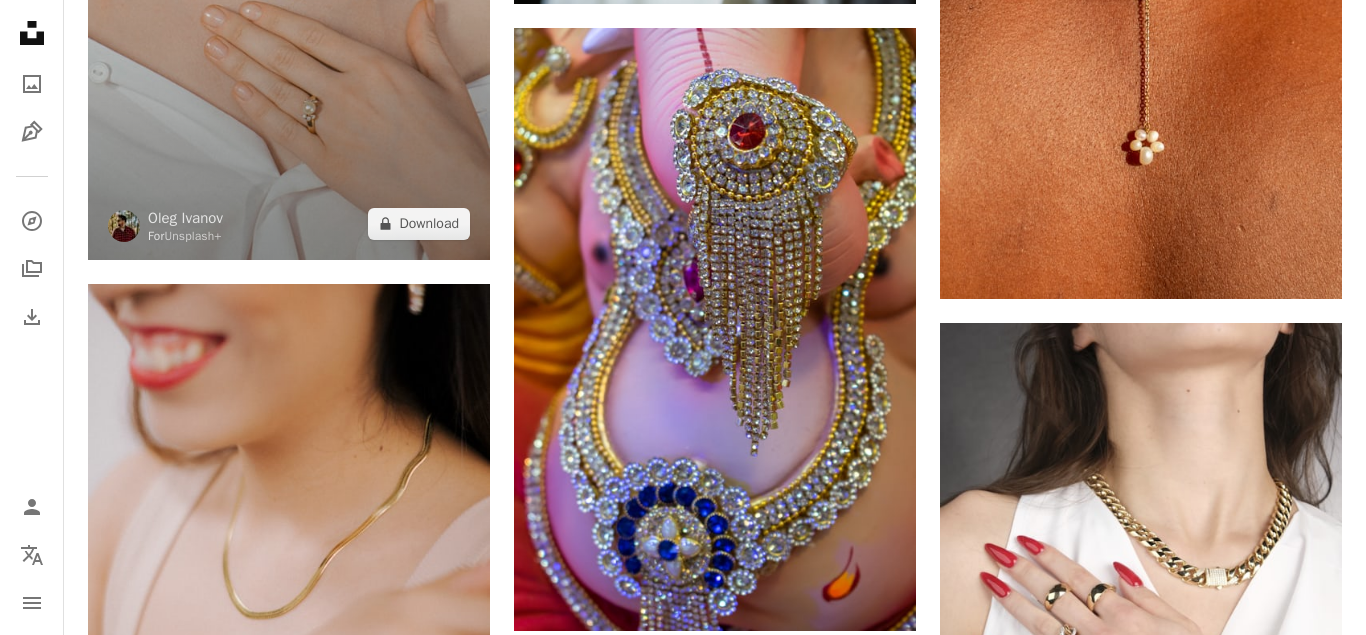 scroll, scrollTop: 47544, scrollLeft: 0, axis: vertical 